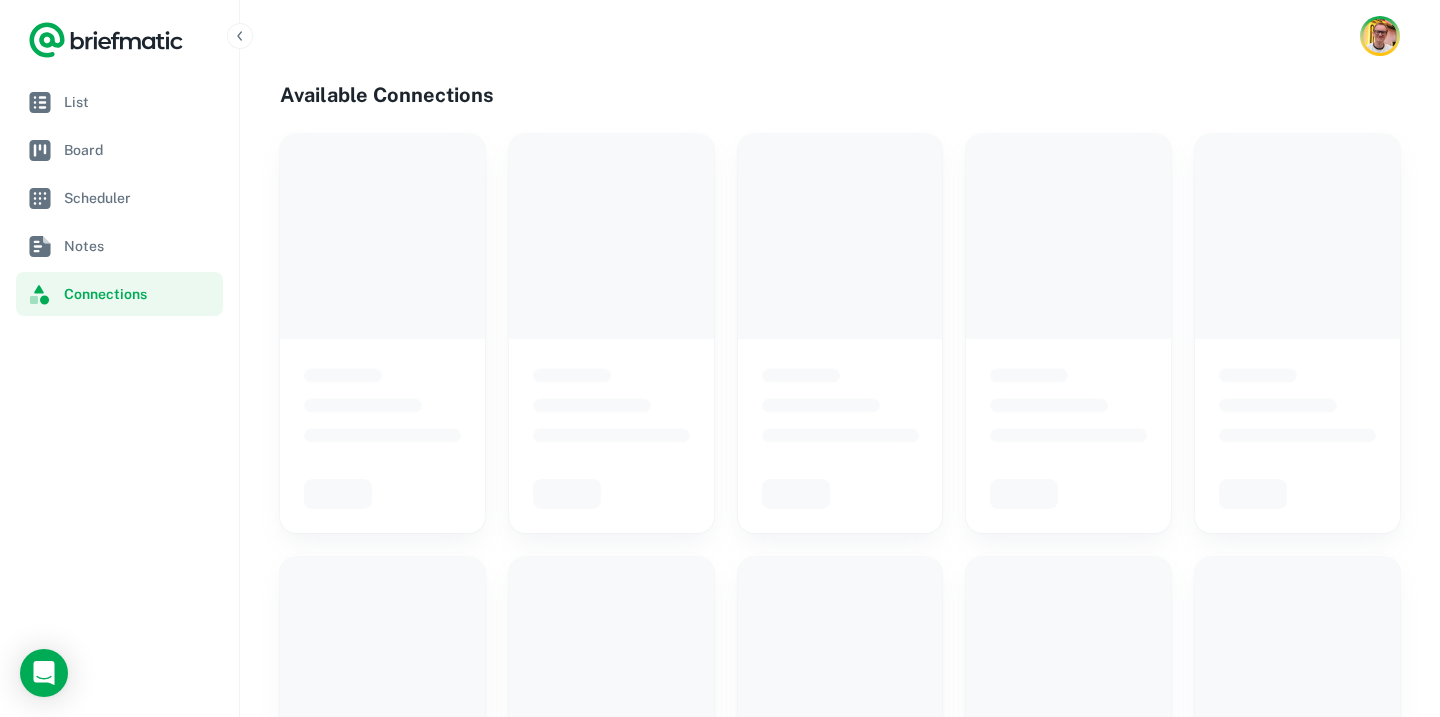 scroll, scrollTop: 0, scrollLeft: 0, axis: both 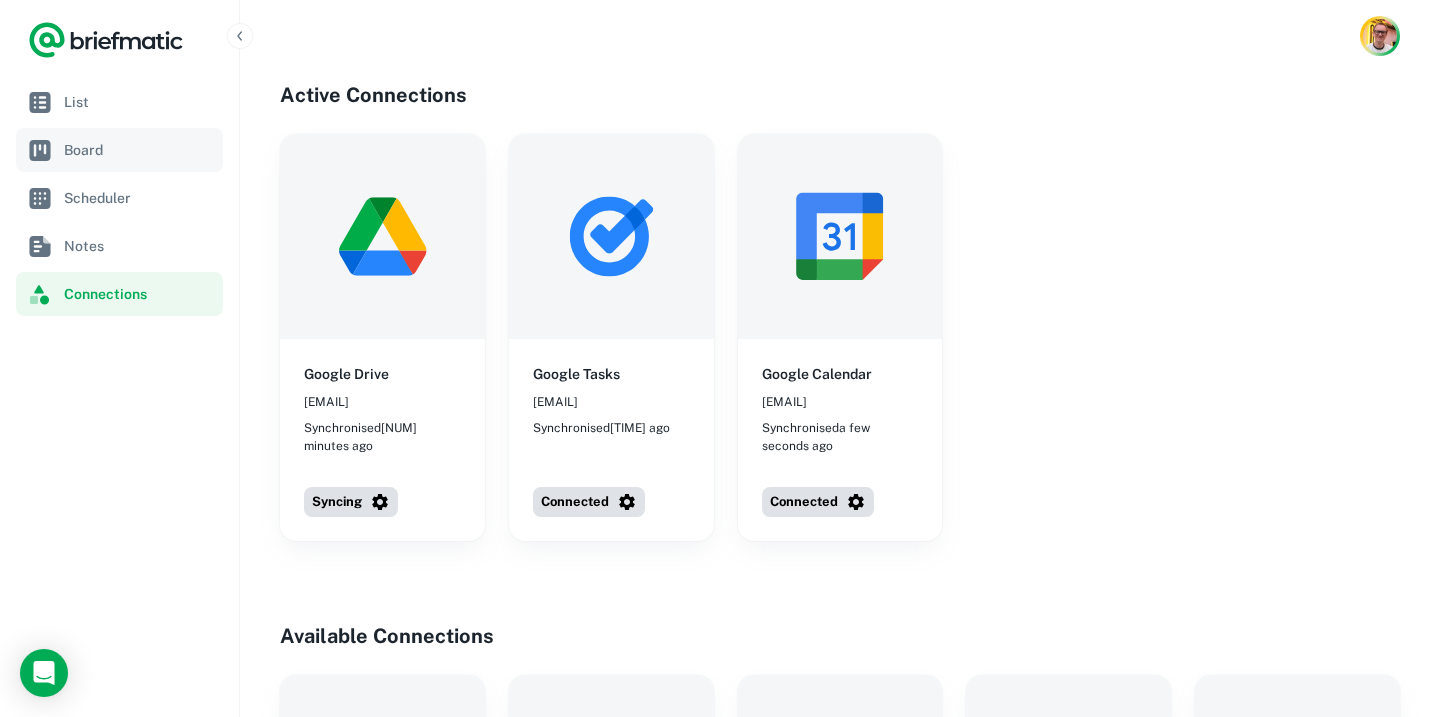 click on "Board" at bounding box center [139, 150] 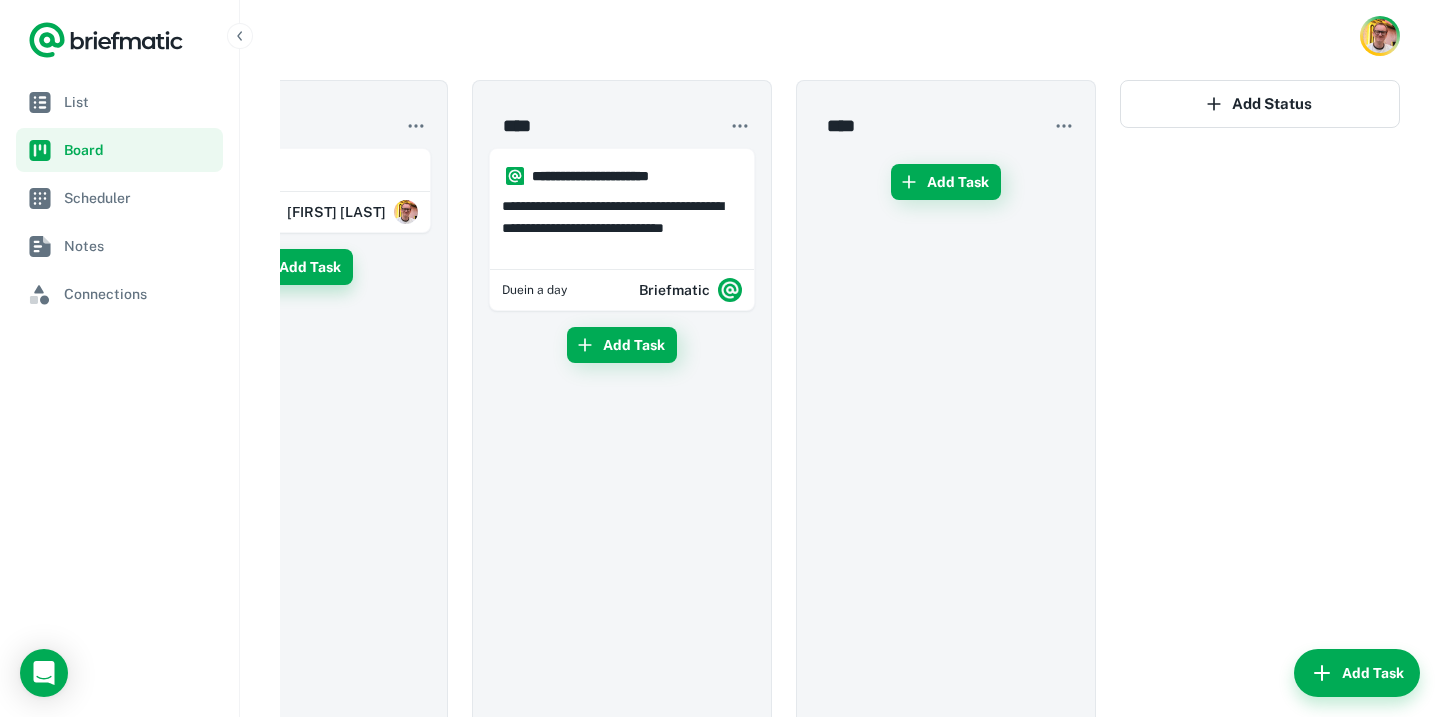 scroll, scrollTop: 0, scrollLeft: 0, axis: both 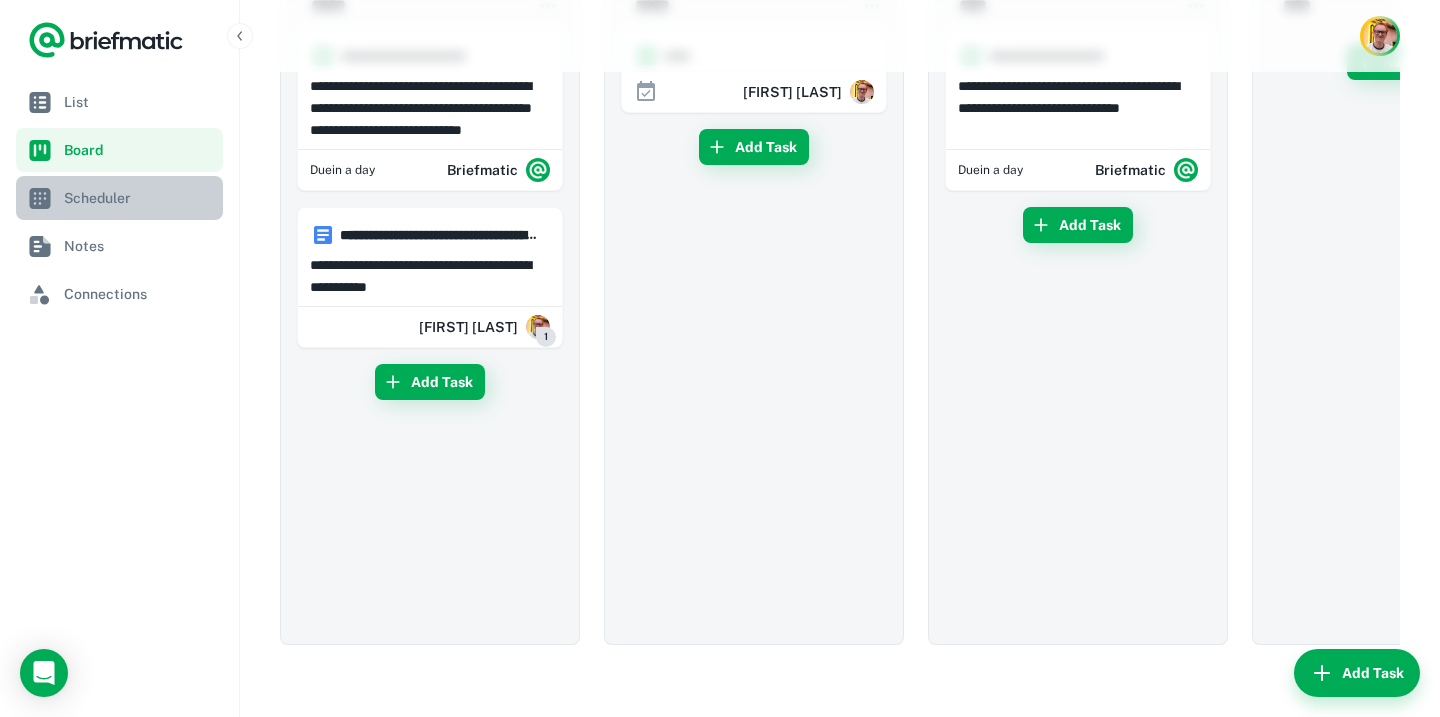 click on "Scheduler" at bounding box center [139, 198] 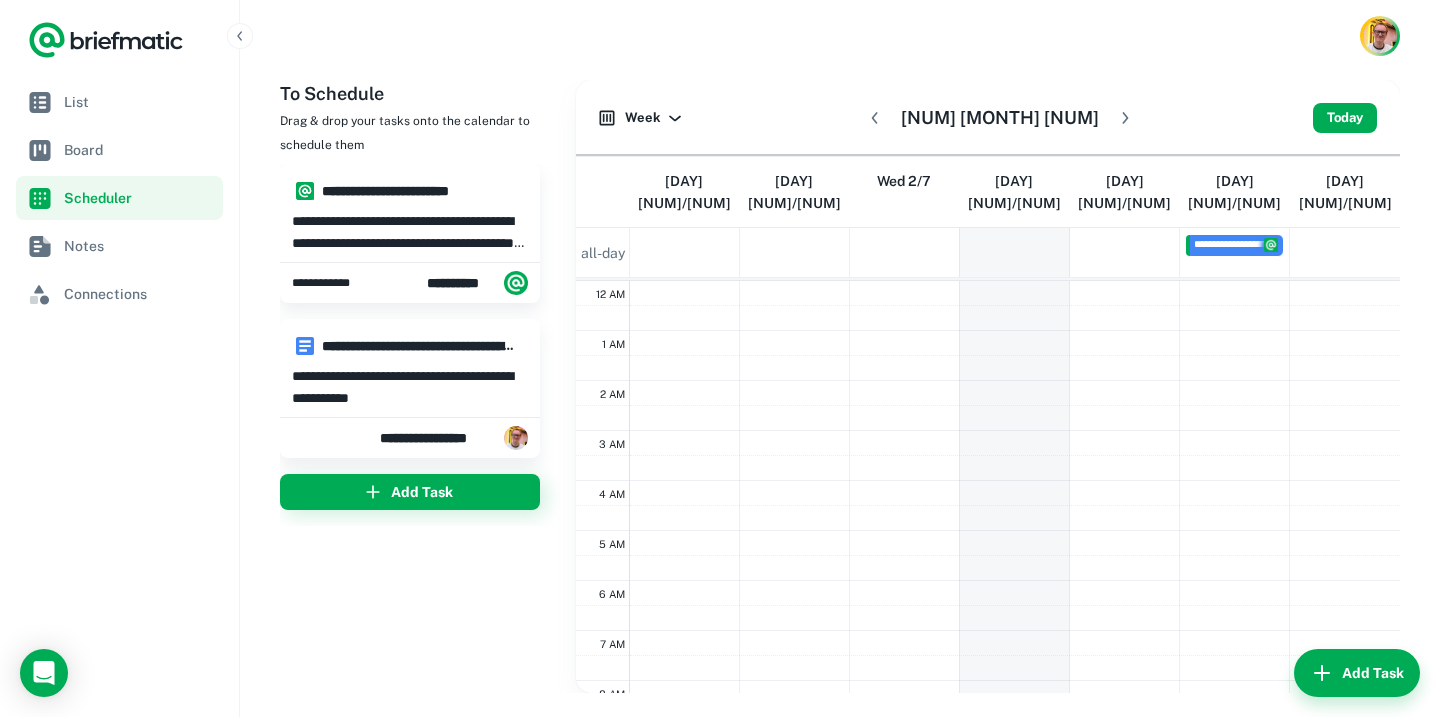 scroll, scrollTop: 301, scrollLeft: 0, axis: vertical 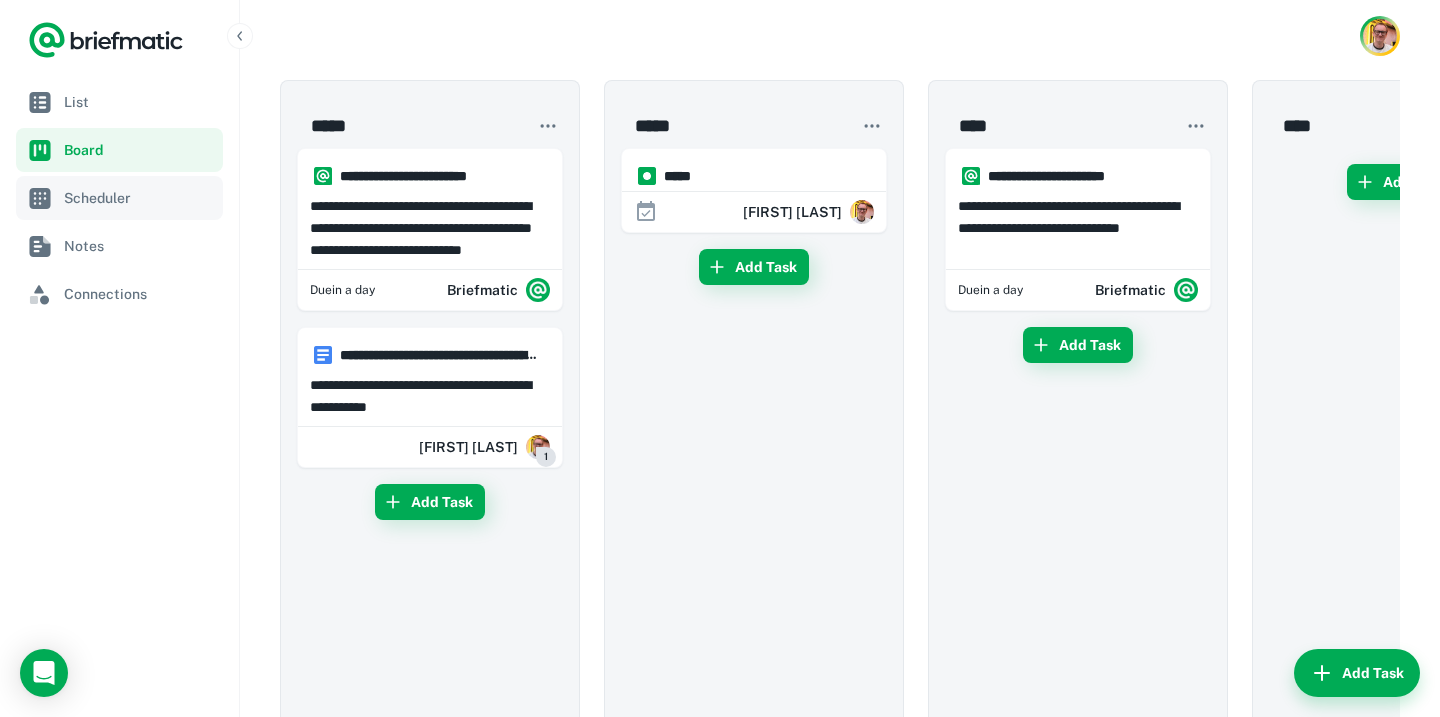 click on "Scheduler" at bounding box center (139, 198) 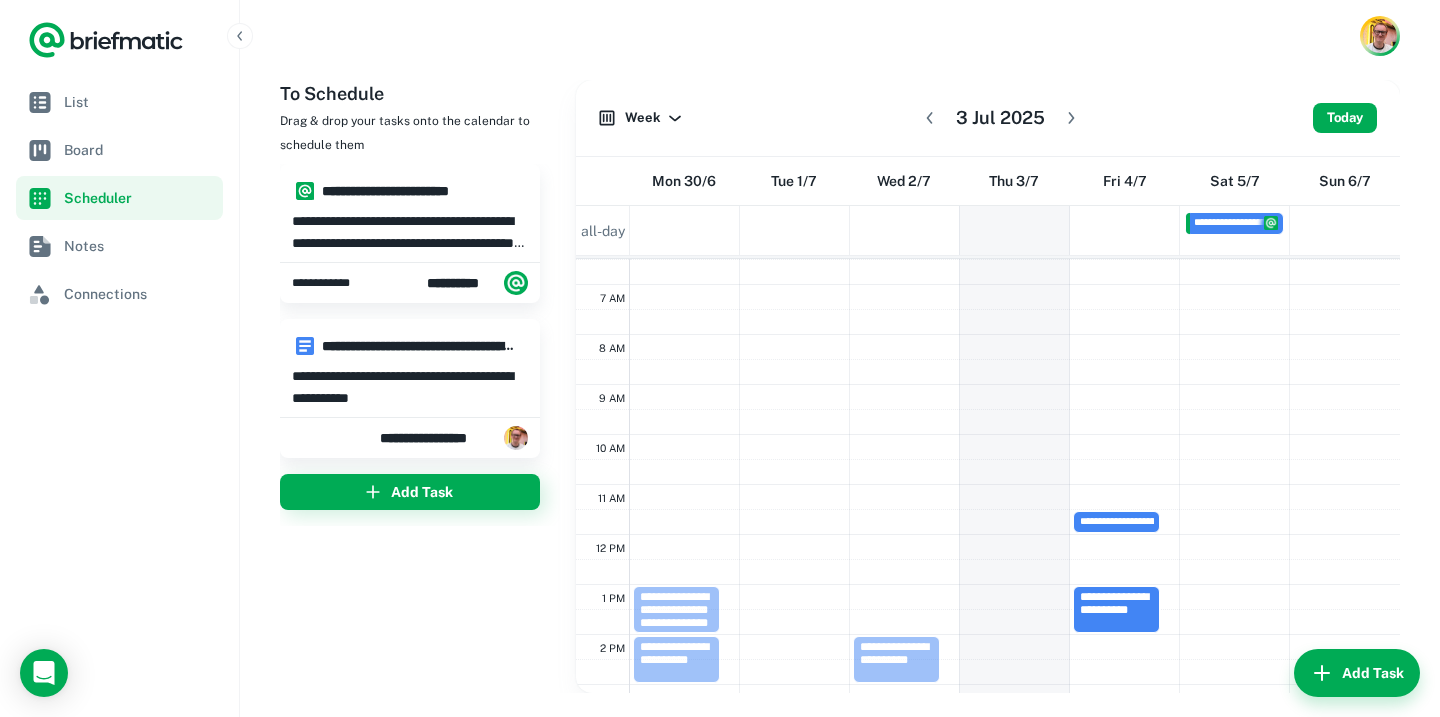 scroll, scrollTop: 0, scrollLeft: 0, axis: both 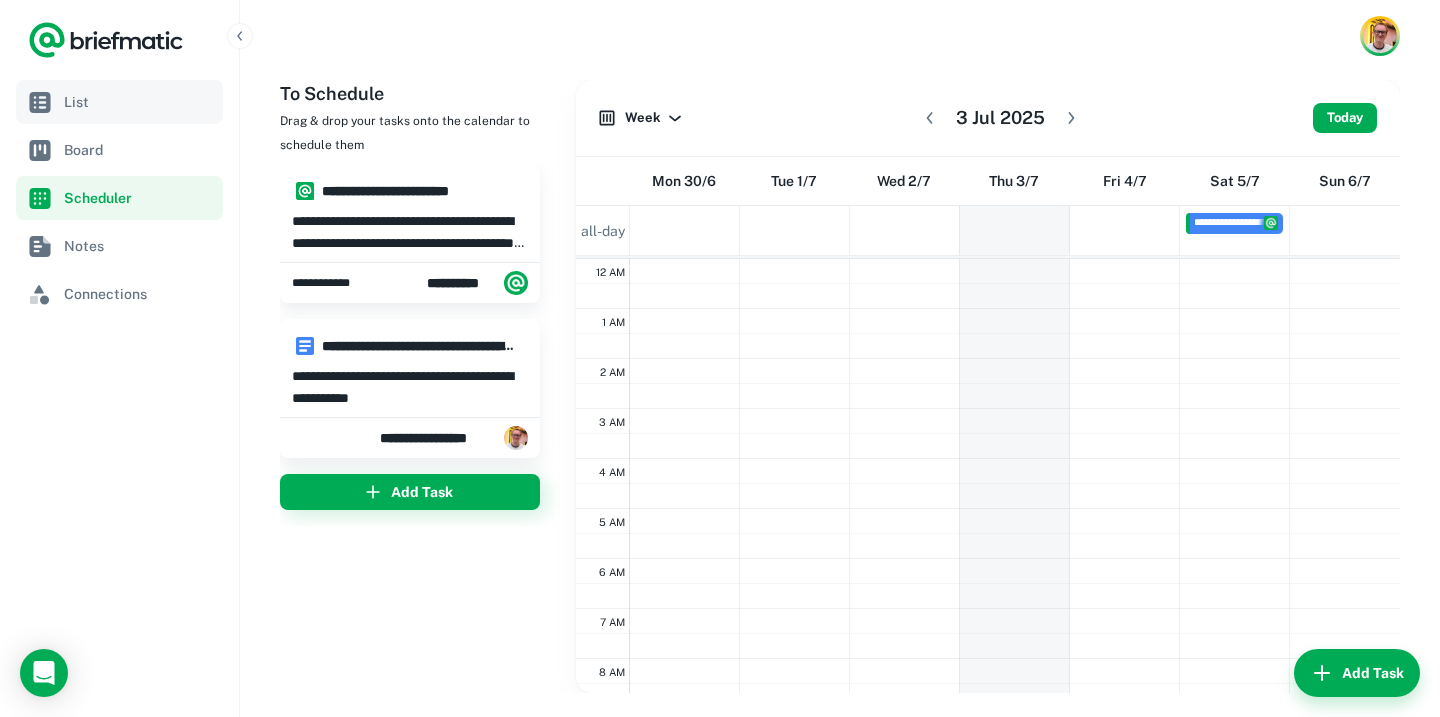 click on "List" at bounding box center (119, 102) 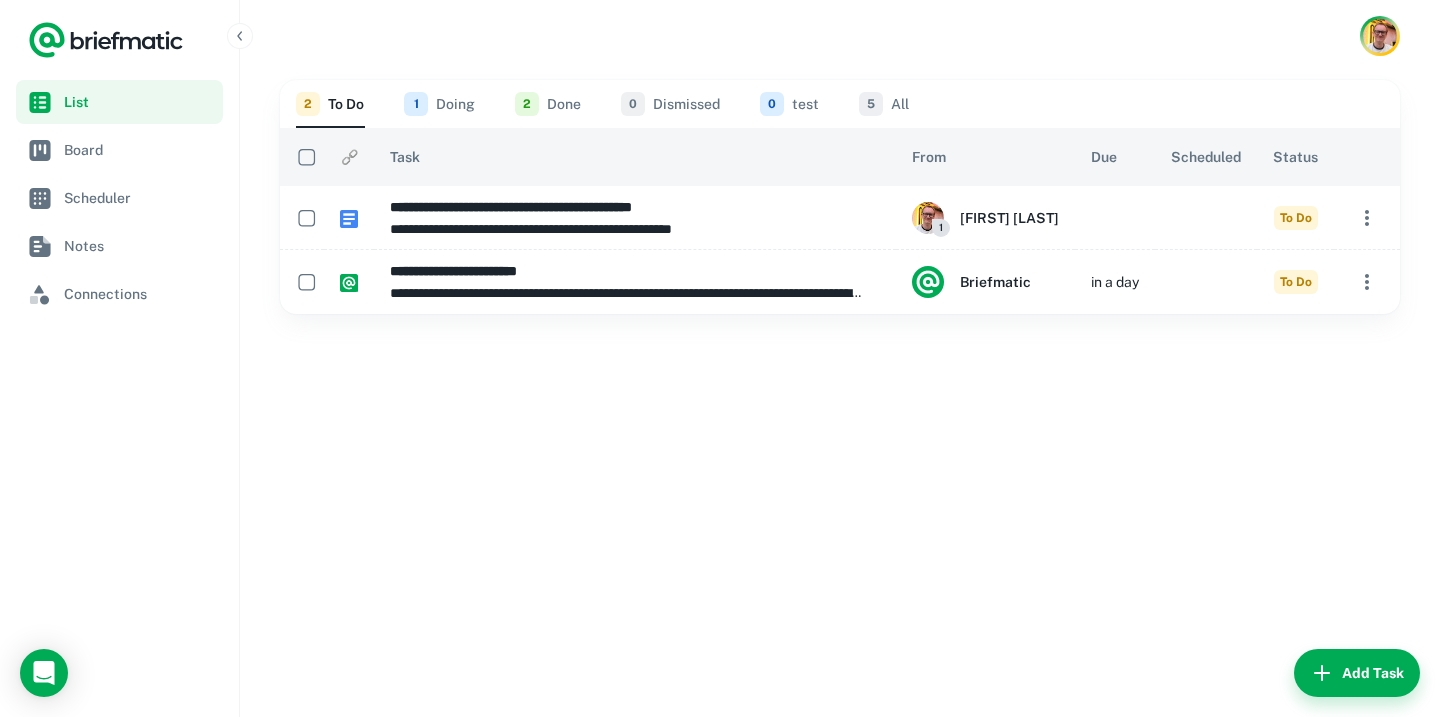 click on "1 Doing" at bounding box center [439, 104] 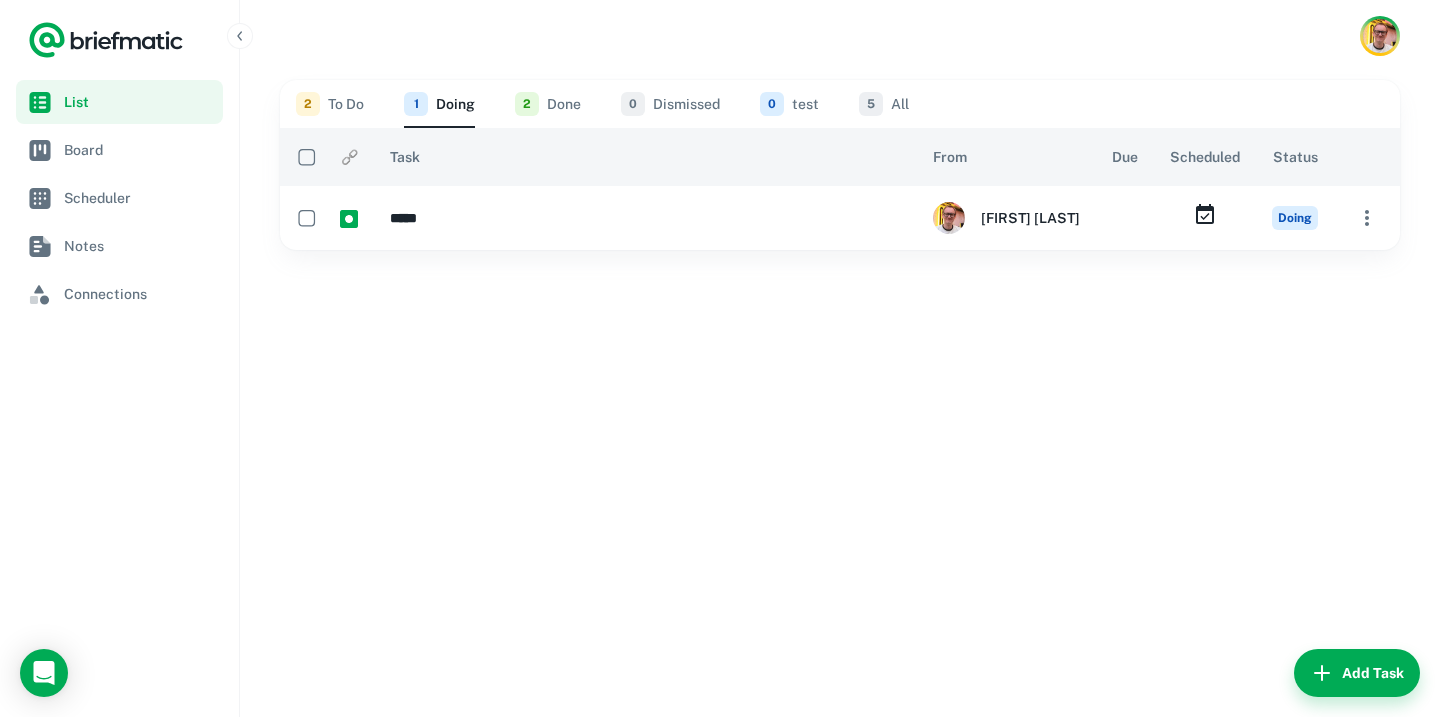 click on "2 Done" at bounding box center (548, 104) 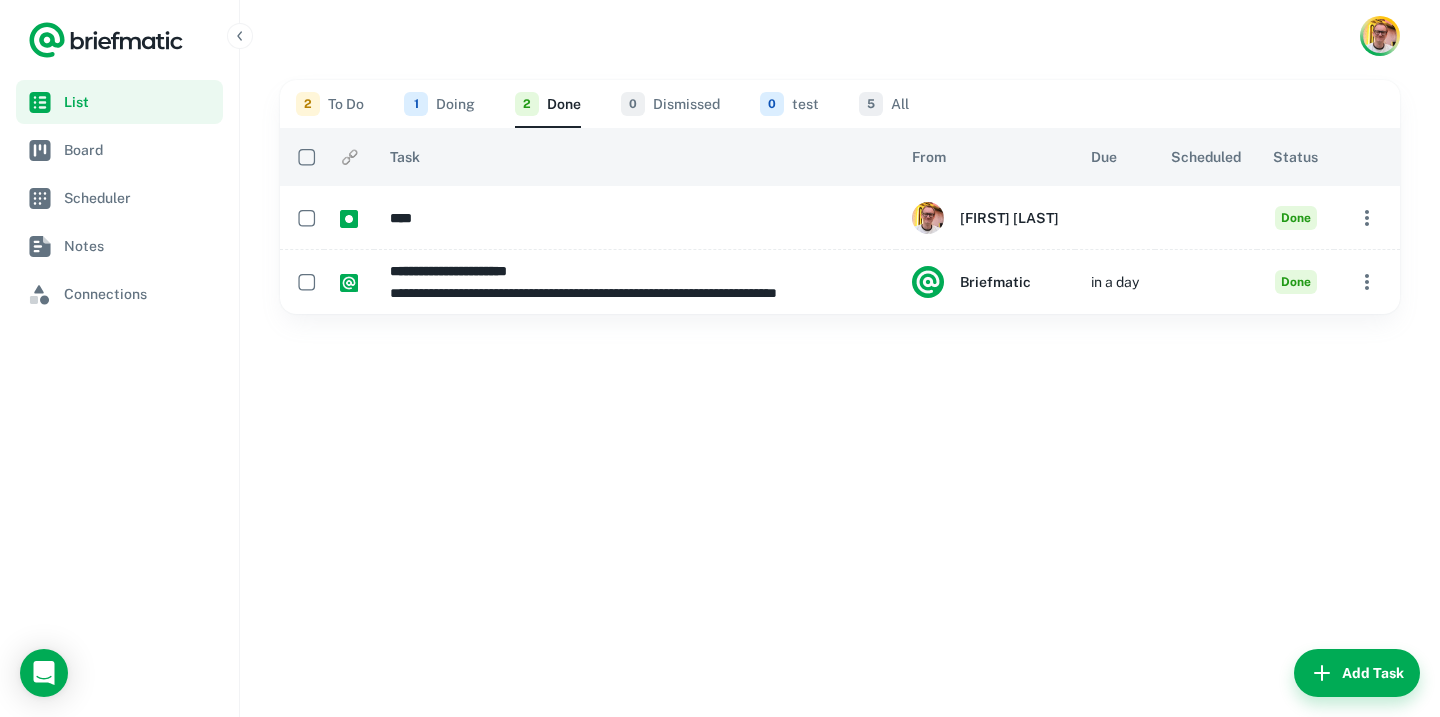 click on "****" at bounding box center [626, 218] 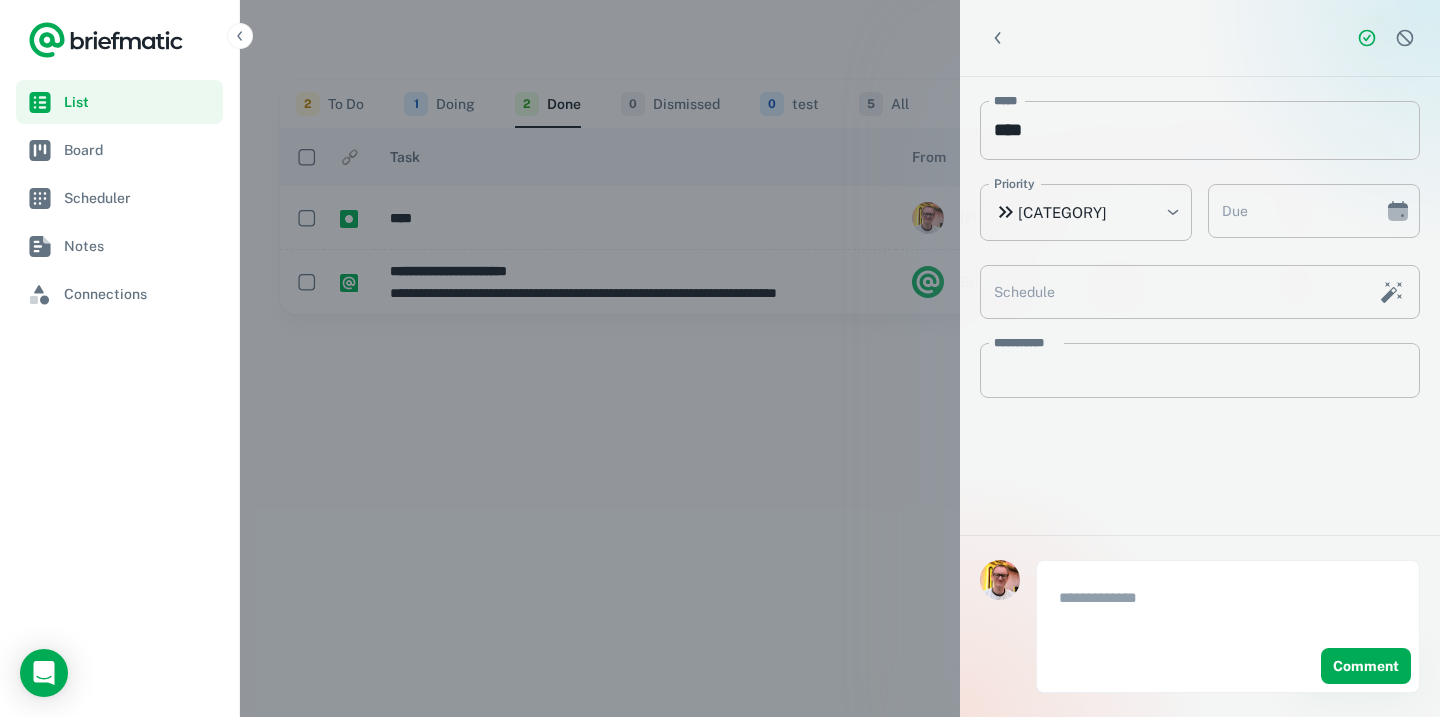 click at bounding box center (720, 358) 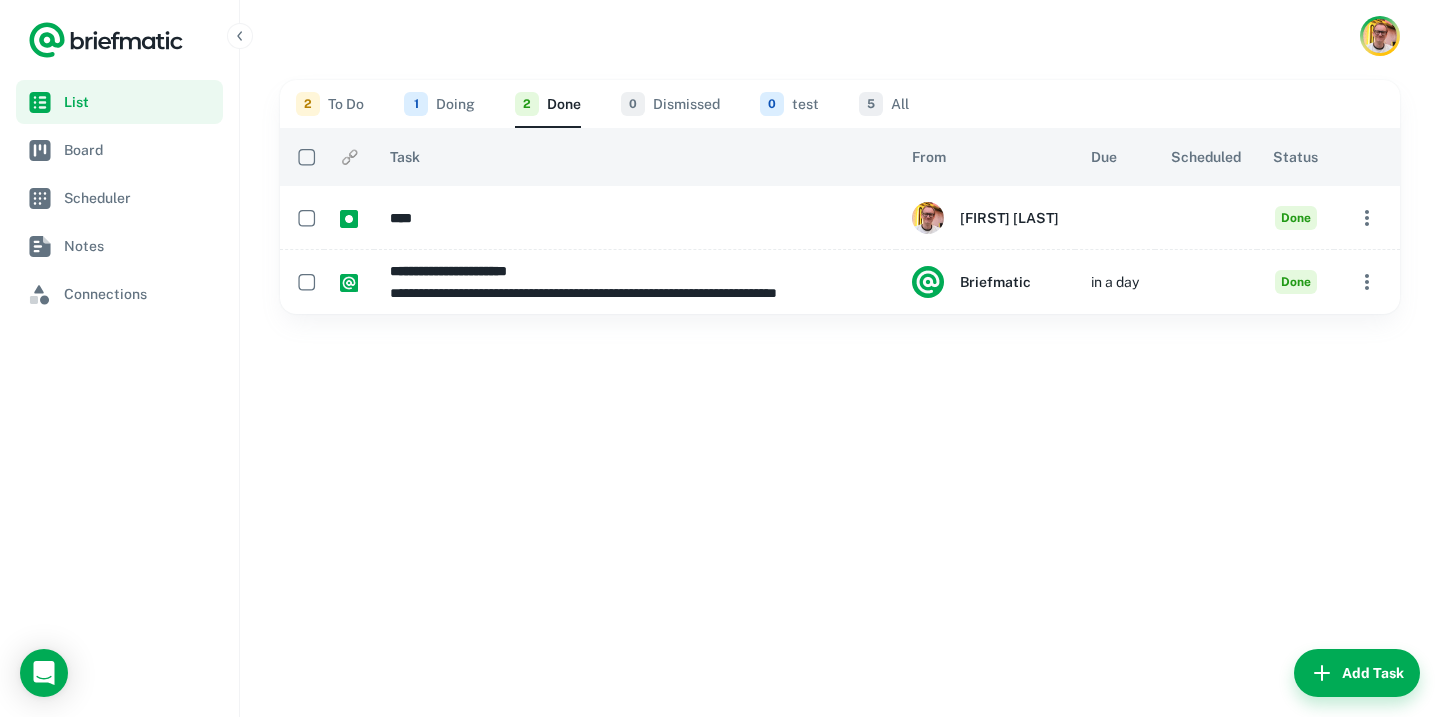 click on "1 Doing" at bounding box center [439, 104] 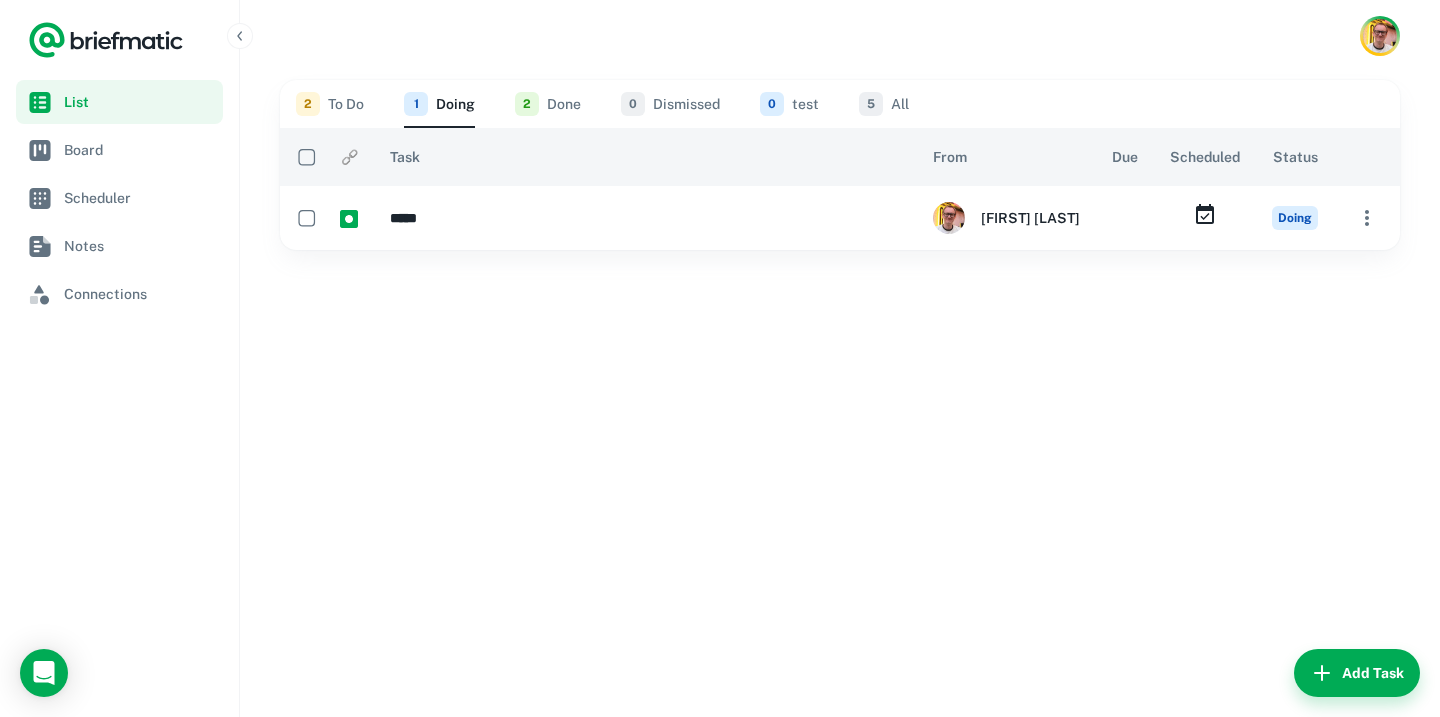 click on "2 To Do" at bounding box center (330, 104) 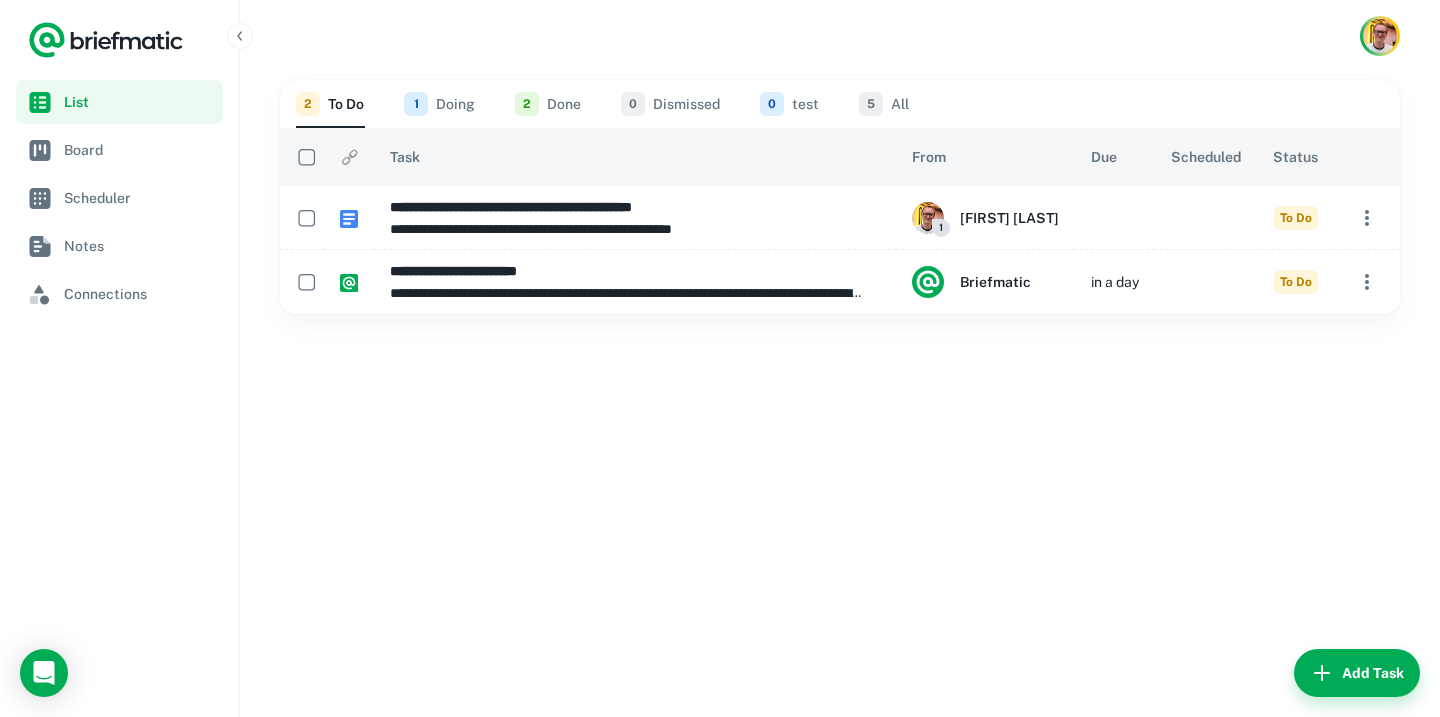 click on "2 To Do 1 Doing 2 Done 0 Dismissed 0 test 5 All" at bounding box center (840, 104) 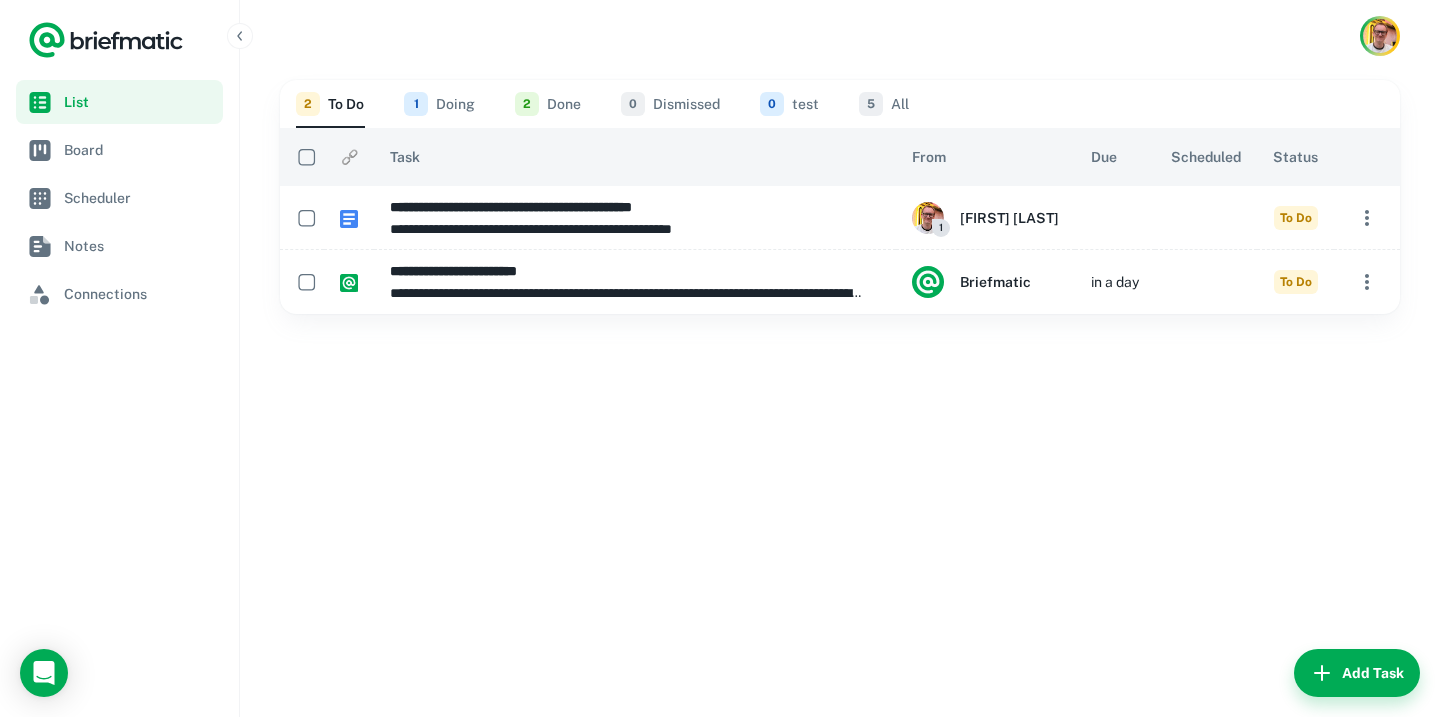 click on "2 Done" at bounding box center (548, 104) 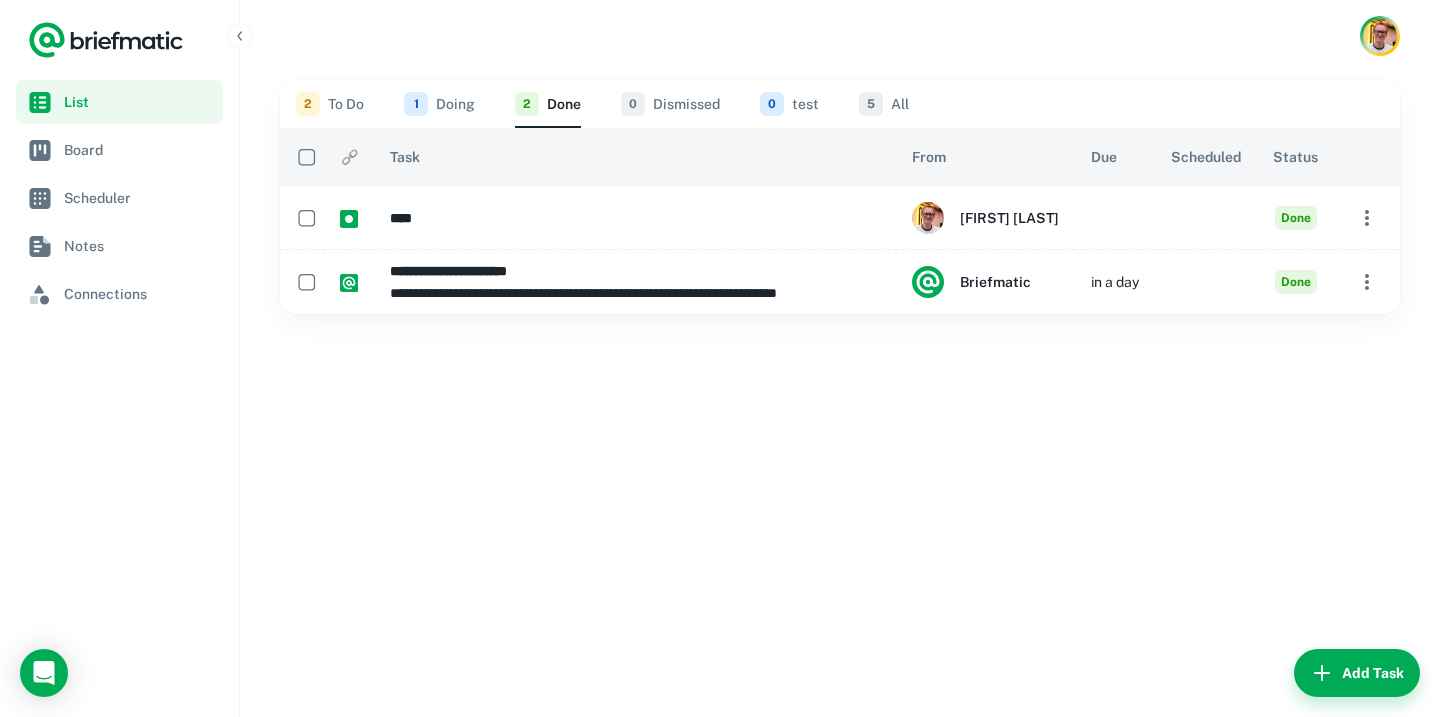 click on "1 Doing" at bounding box center (439, 104) 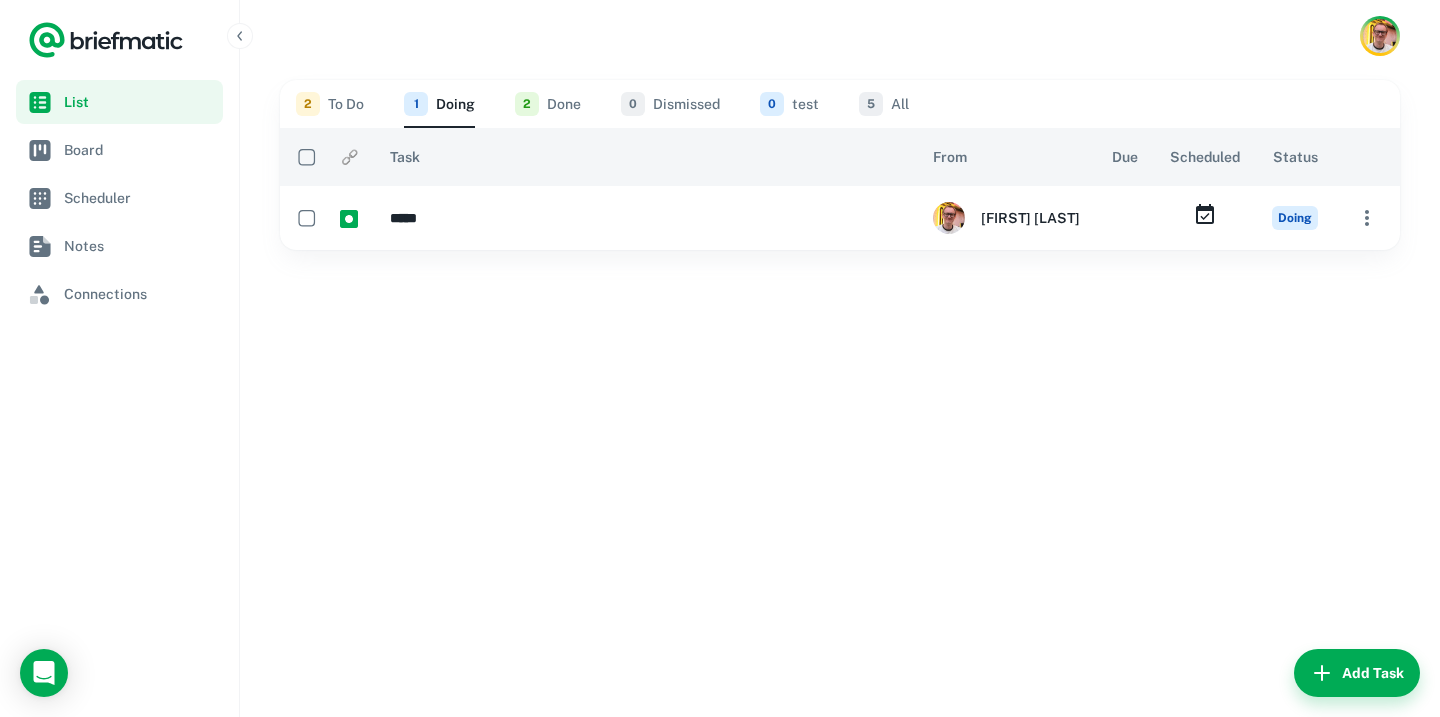 click on "2 Done" at bounding box center [548, 104] 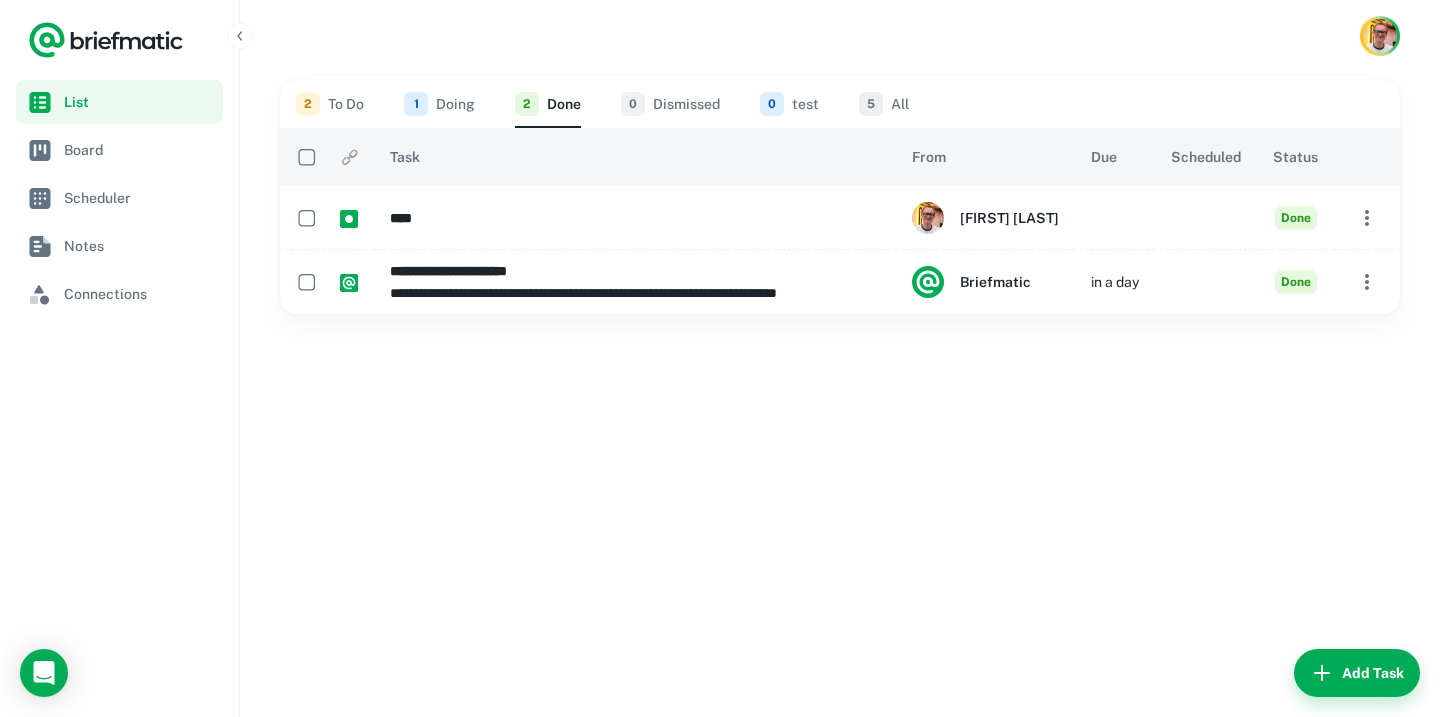 click on "0" at bounding box center (416, 104) 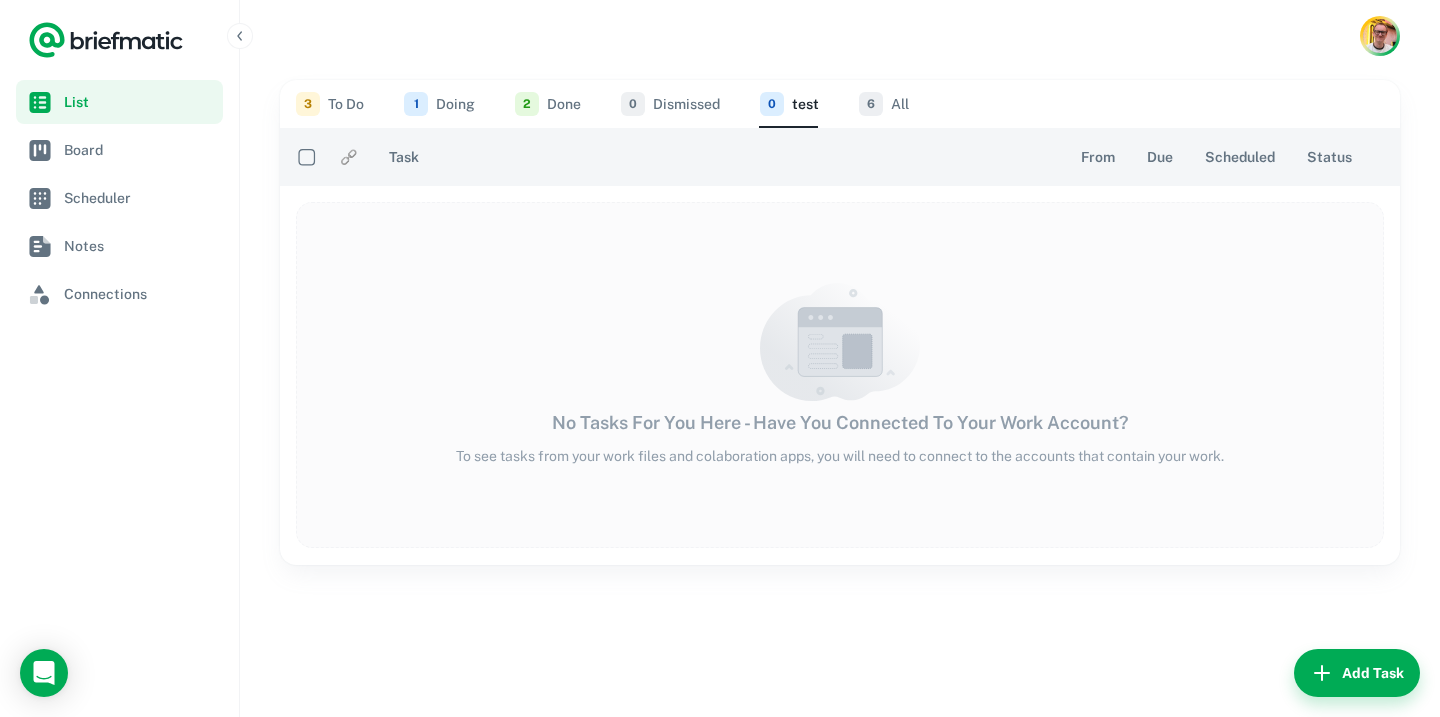 click on "6 All" at bounding box center [884, 104] 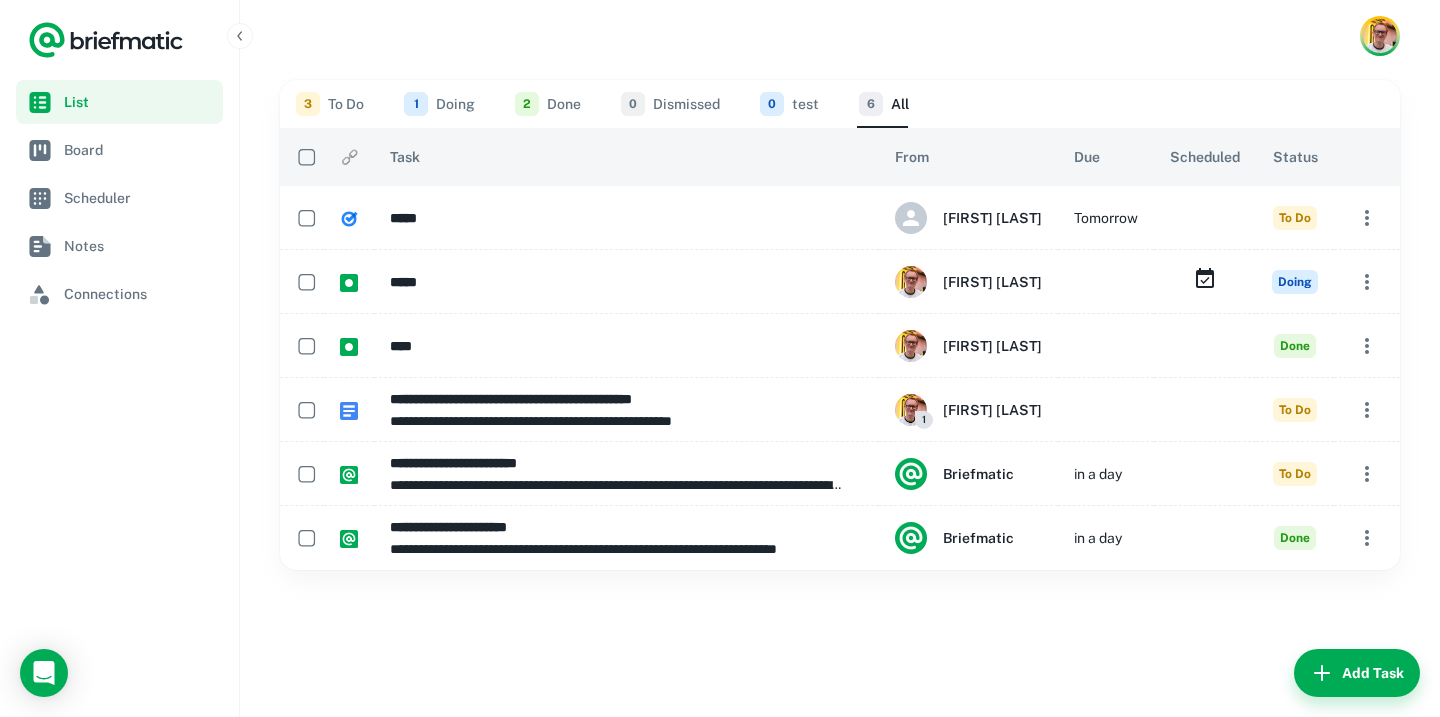 click on "1 Doing" at bounding box center [439, 104] 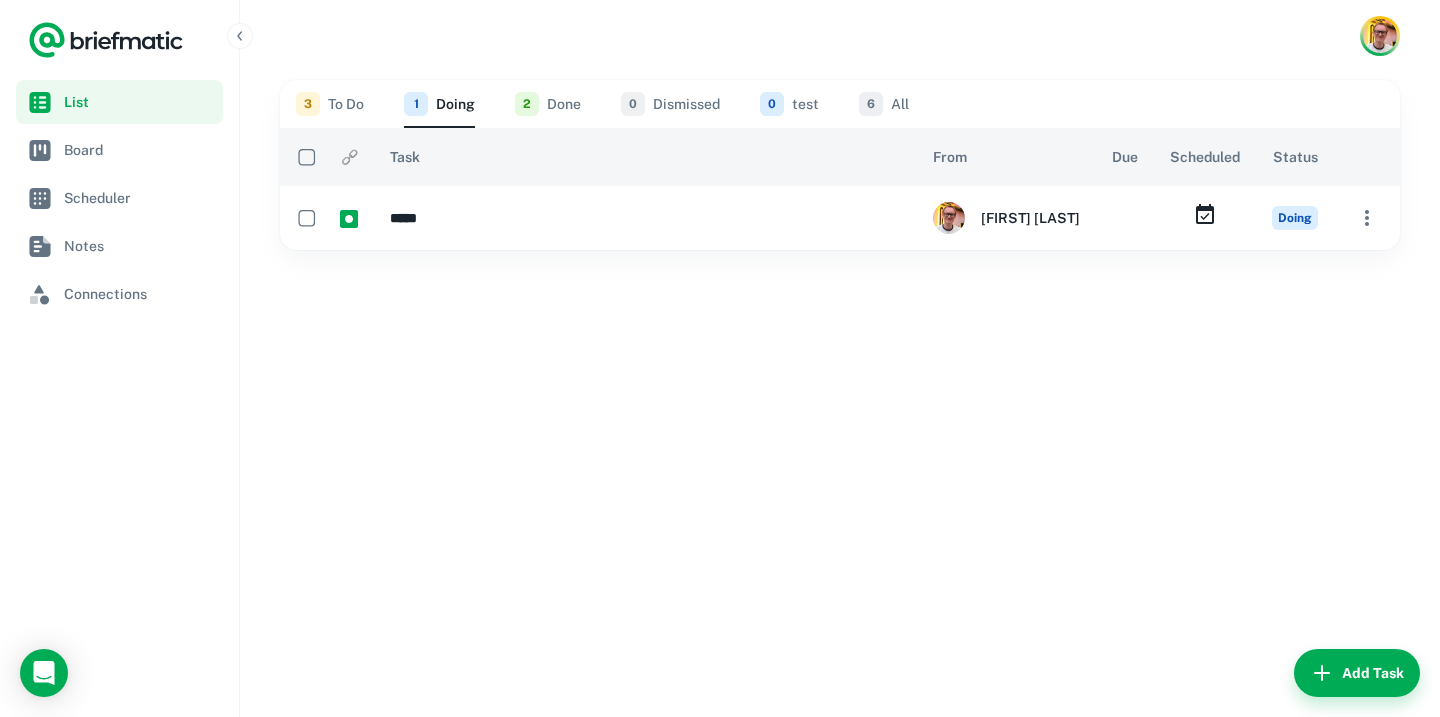 click on "3 To Do" at bounding box center [330, 104] 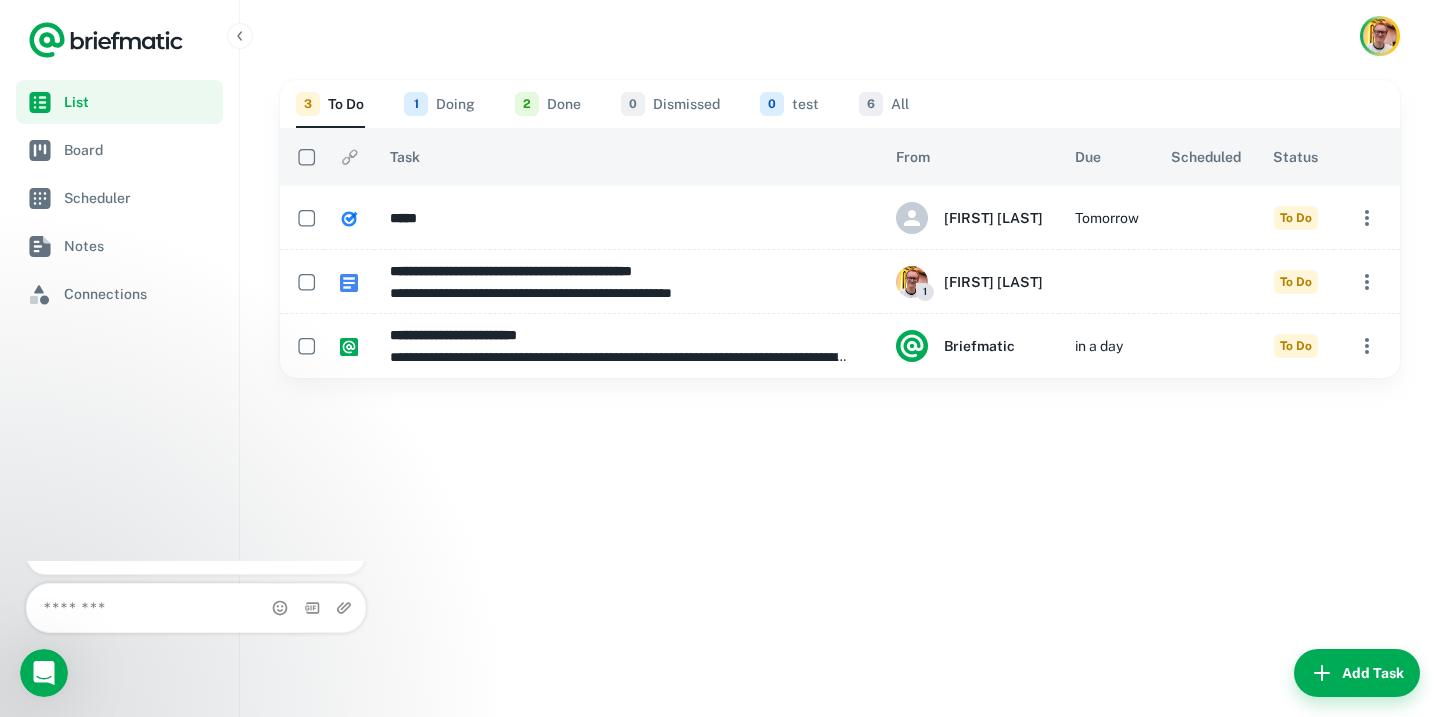 scroll, scrollTop: 0, scrollLeft: 0, axis: both 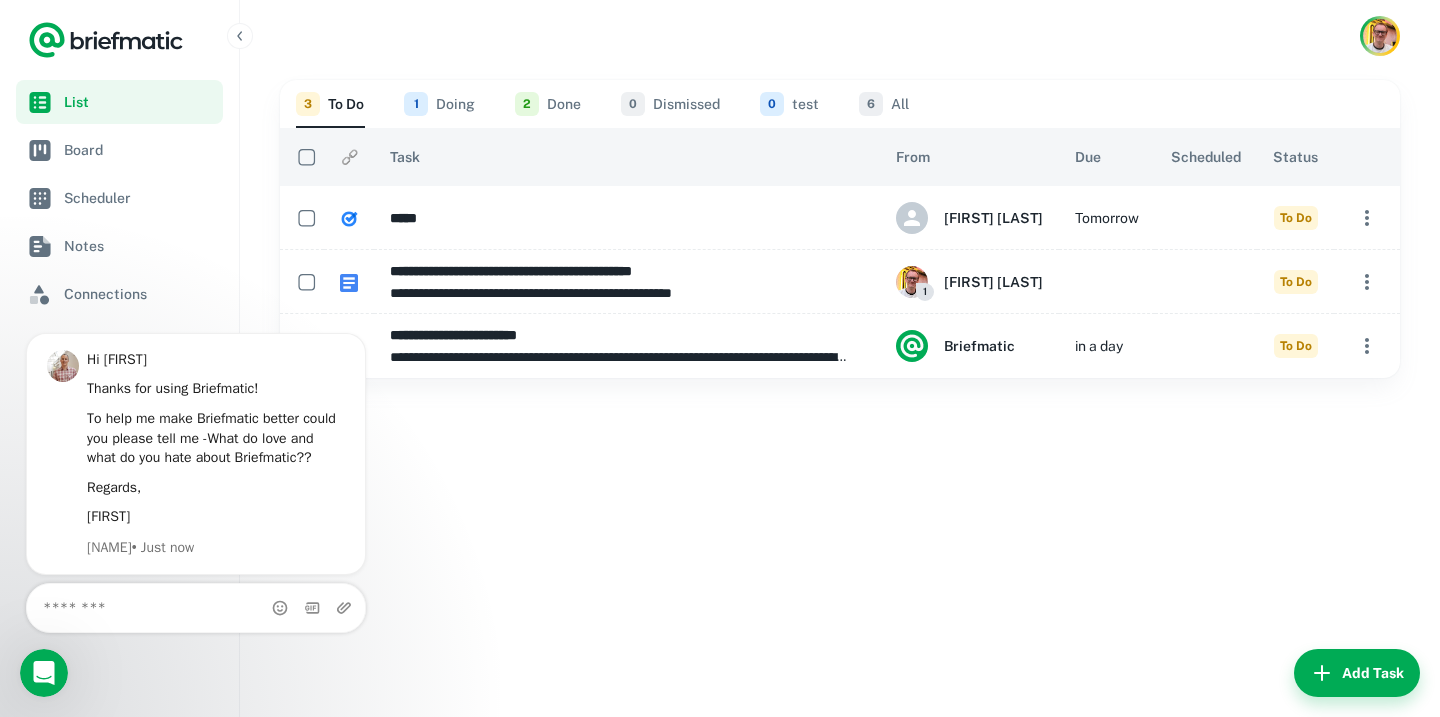 click on "**********" at bounding box center (840, 394) 